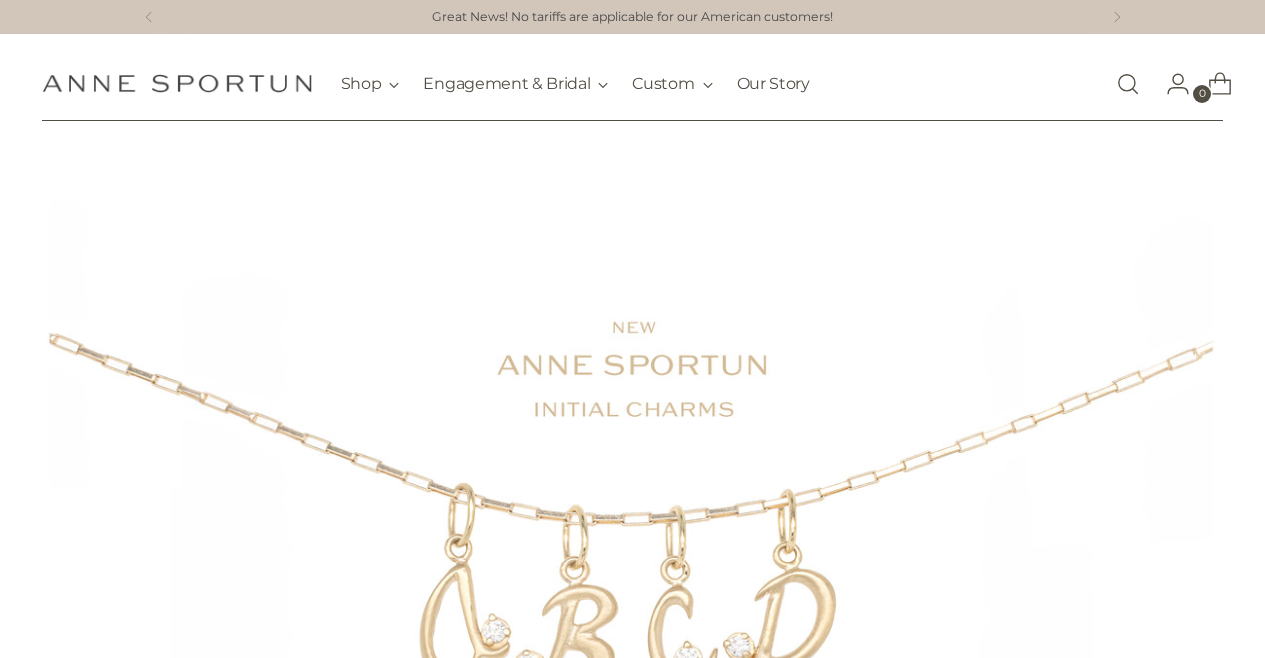 scroll, scrollTop: 0, scrollLeft: 0, axis: both 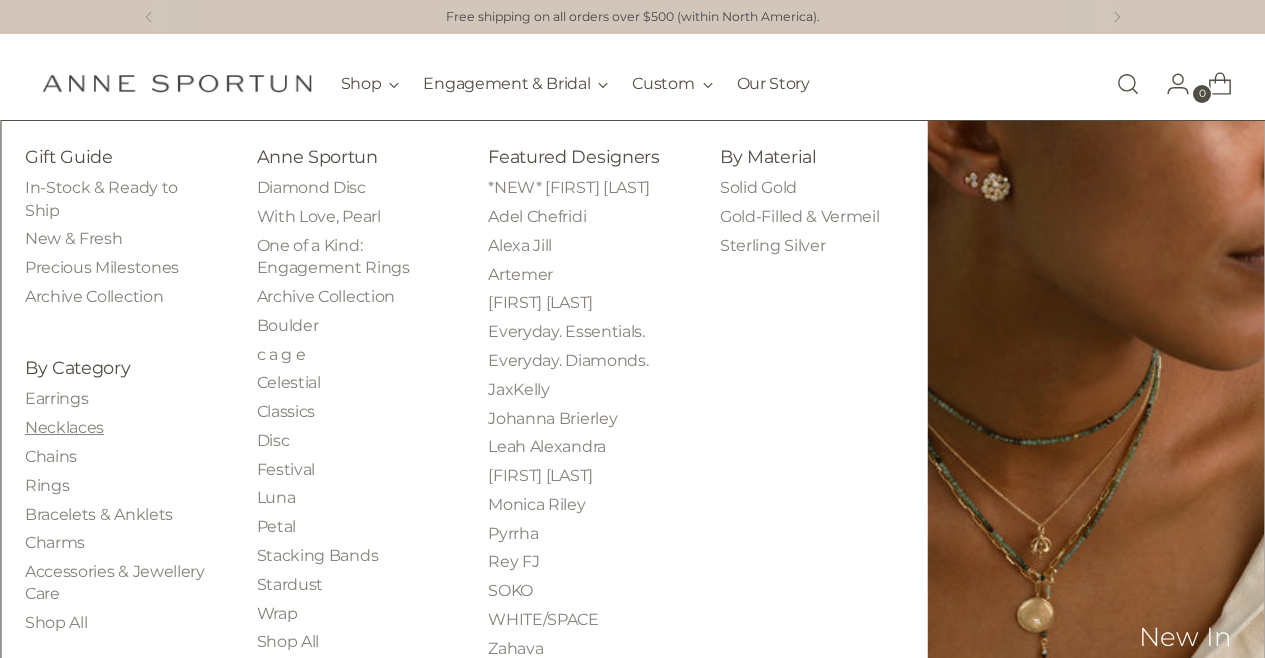click on "Necklaces" at bounding box center (64, 427) 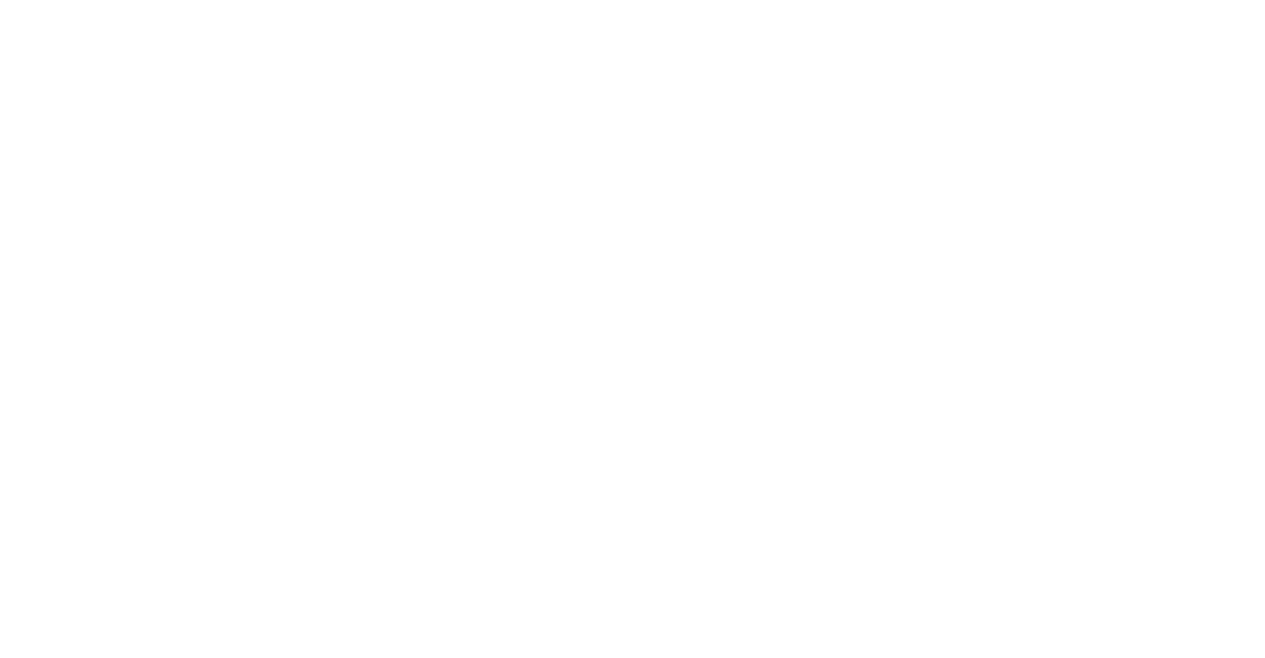 scroll, scrollTop: 0, scrollLeft: 0, axis: both 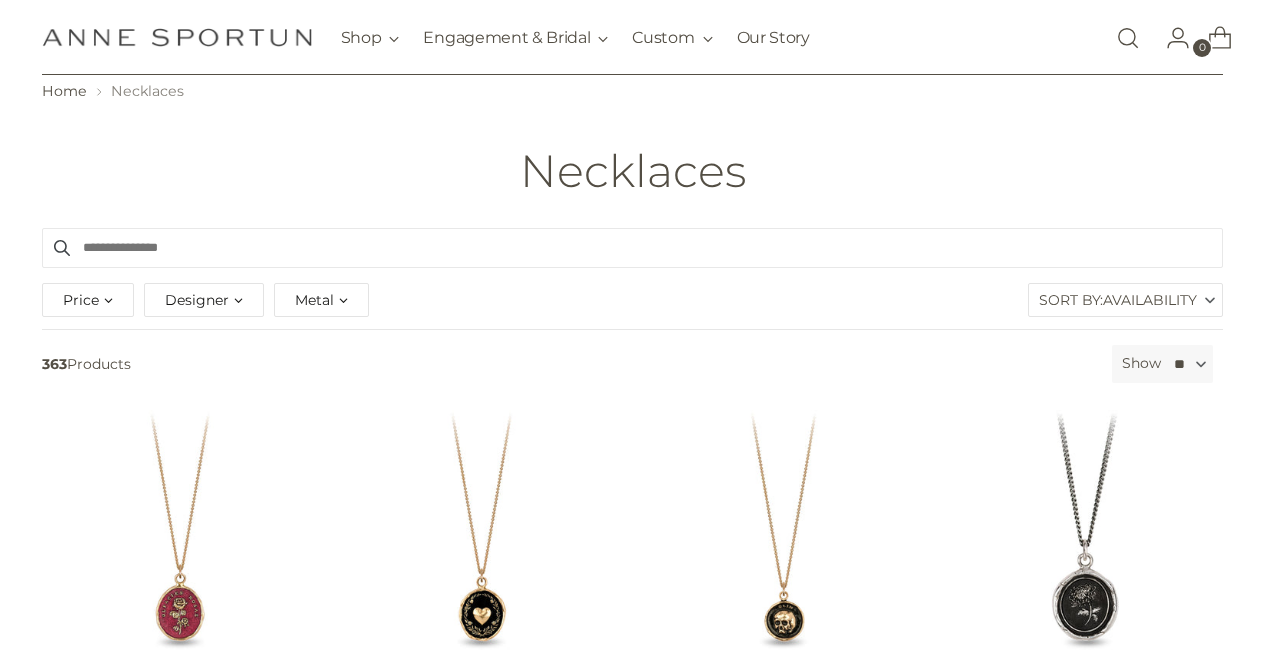 click on "** ** ** **" at bounding box center (1188, 364) 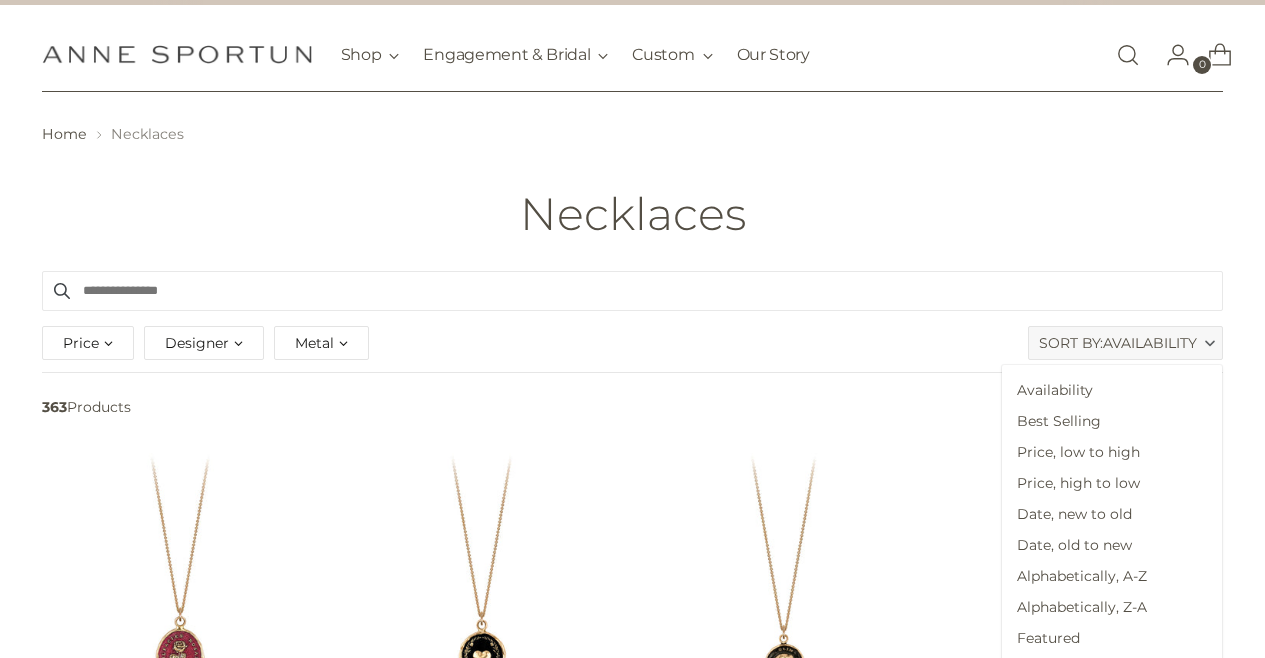 scroll, scrollTop: 25, scrollLeft: 0, axis: vertical 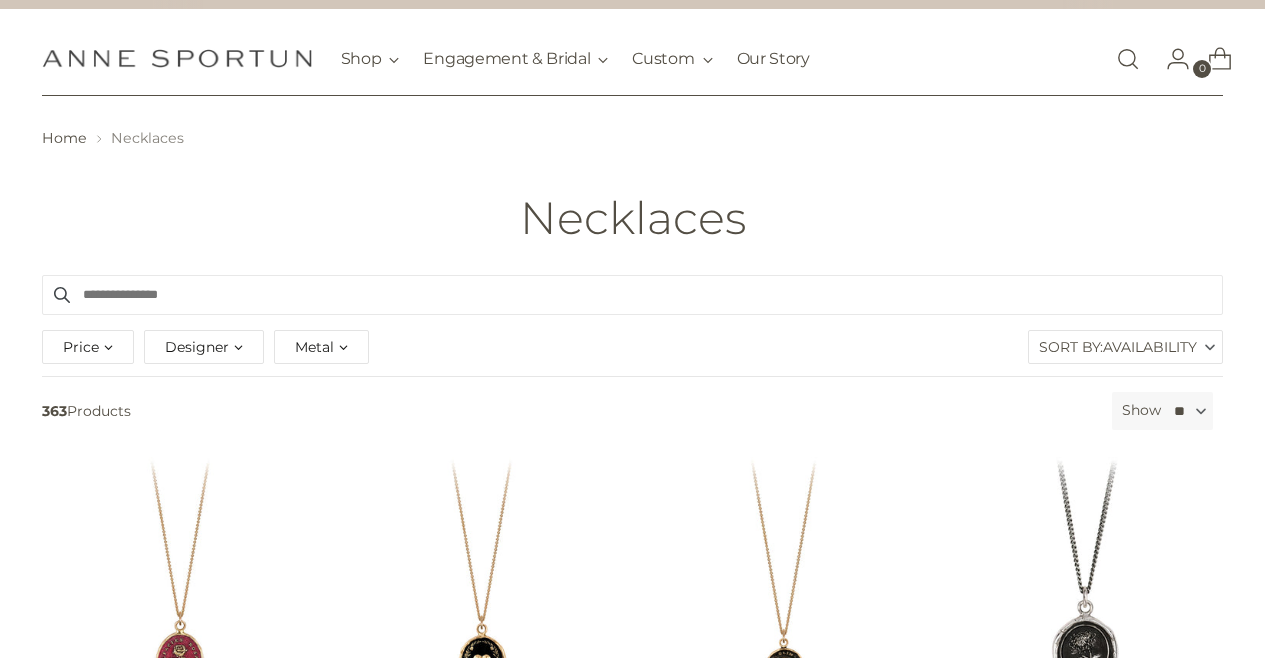 click on "Designer" at bounding box center (204, 347) 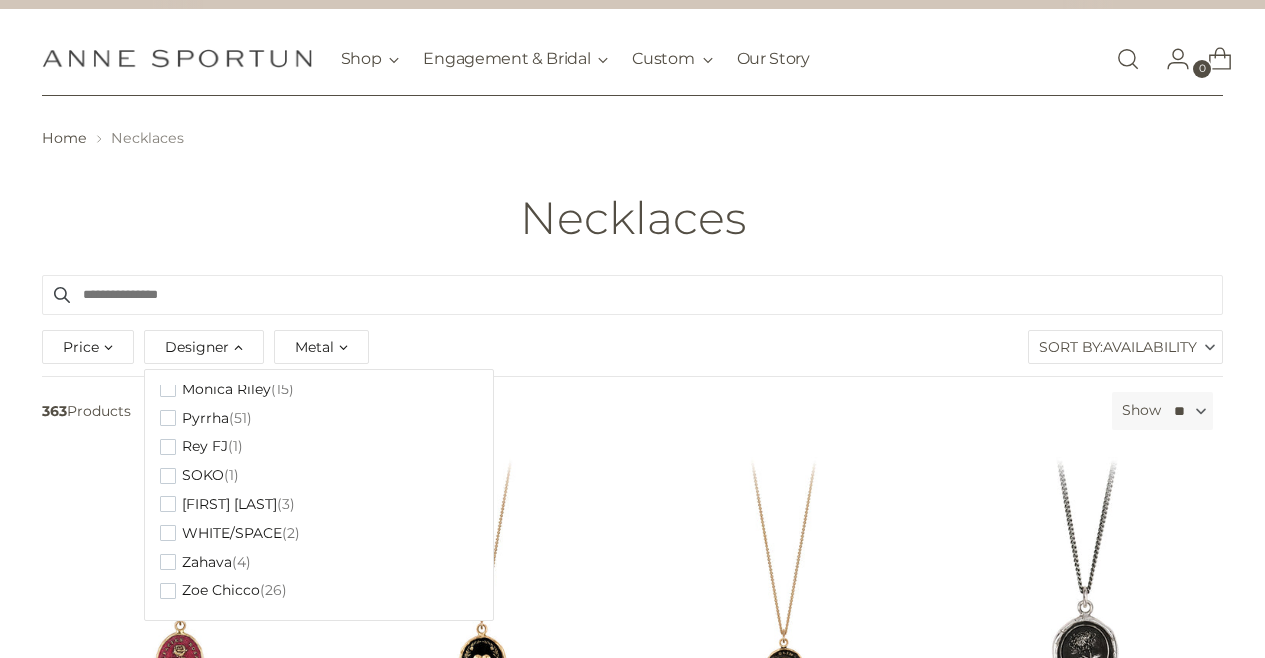 scroll, scrollTop: 0, scrollLeft: 0, axis: both 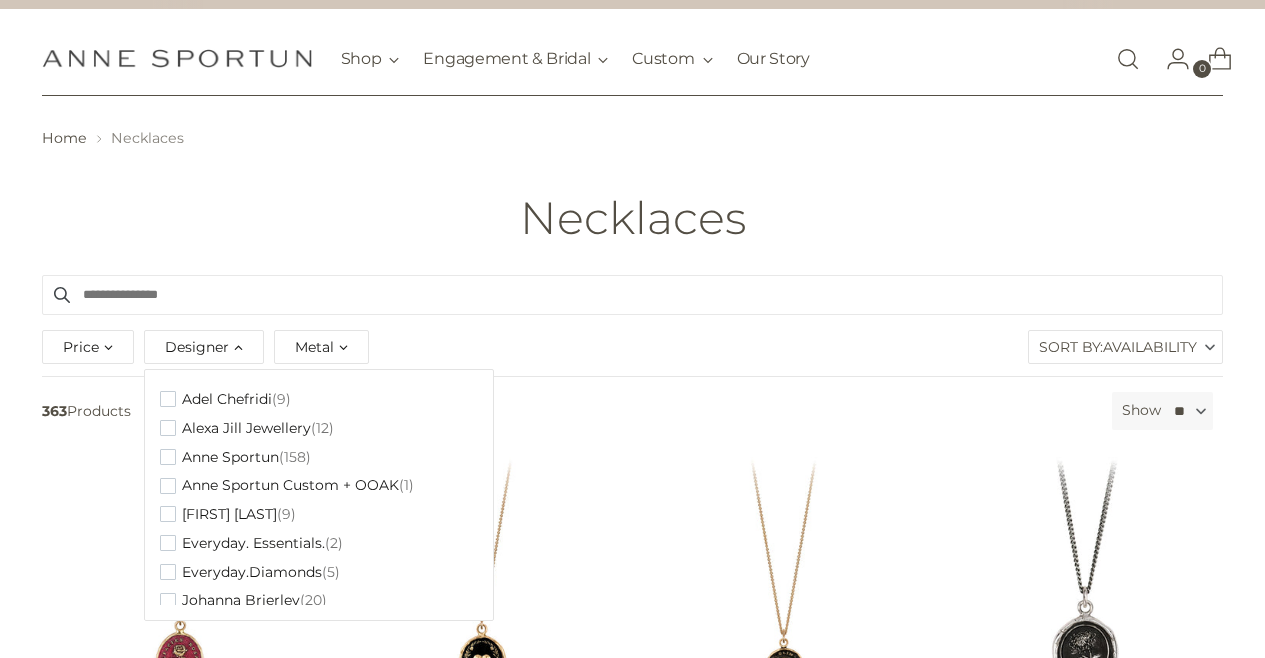 click at bounding box center [633, 295] 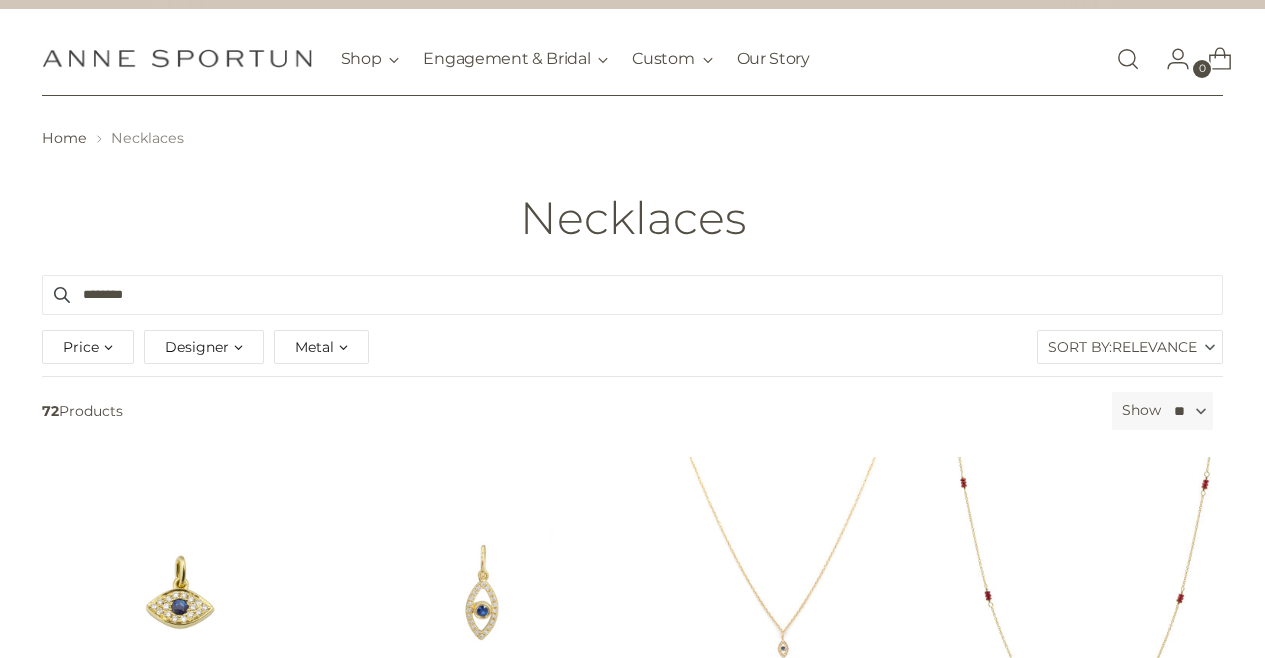 type on "********" 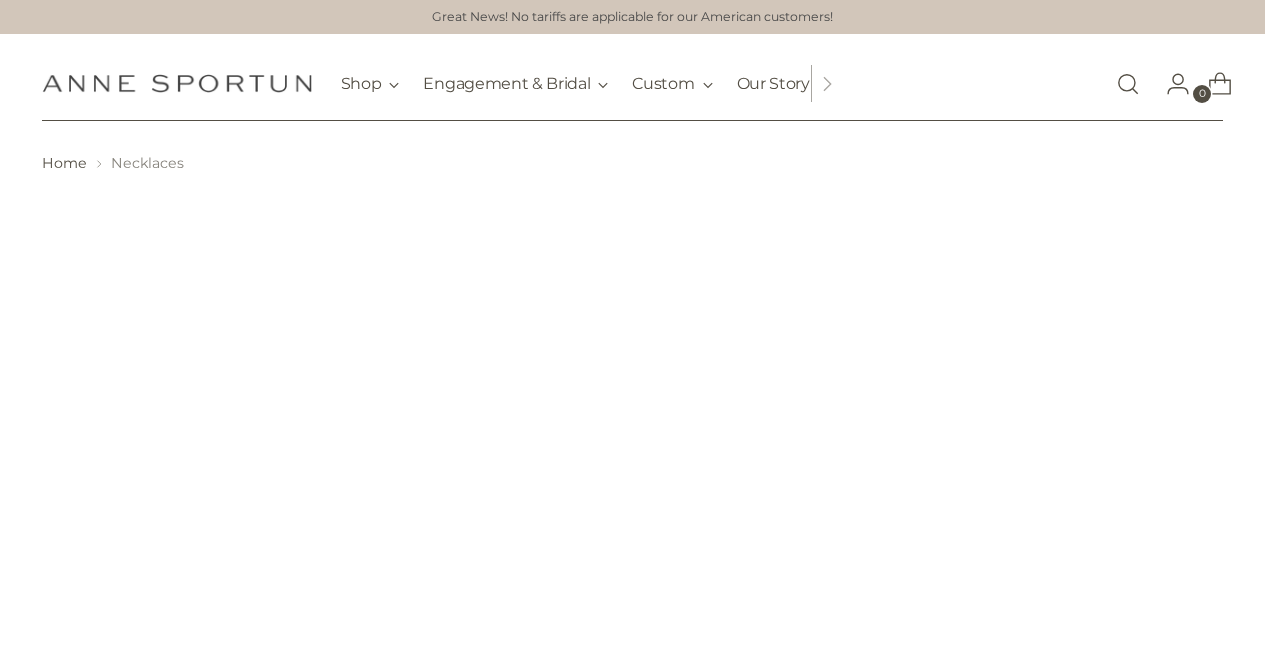scroll, scrollTop: 0, scrollLeft: 0, axis: both 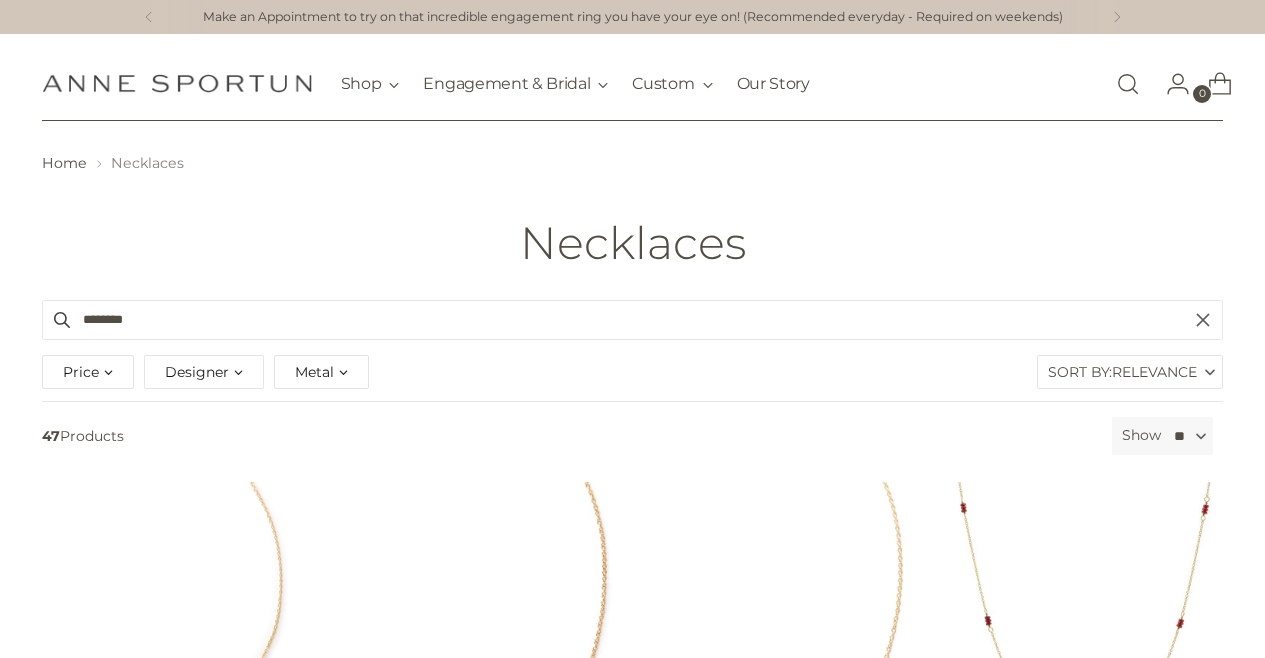 click on "Sort By:  Relevance" at bounding box center [1130, 372] 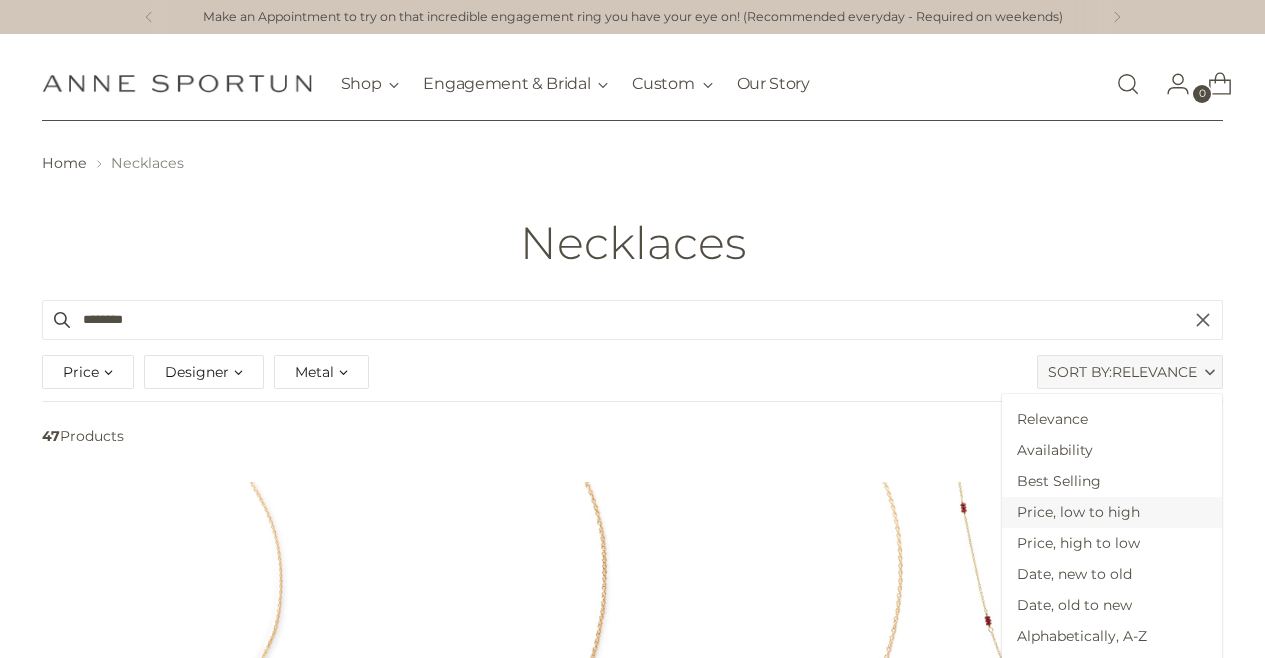 click on "Price, low to high" at bounding box center (1112, 512) 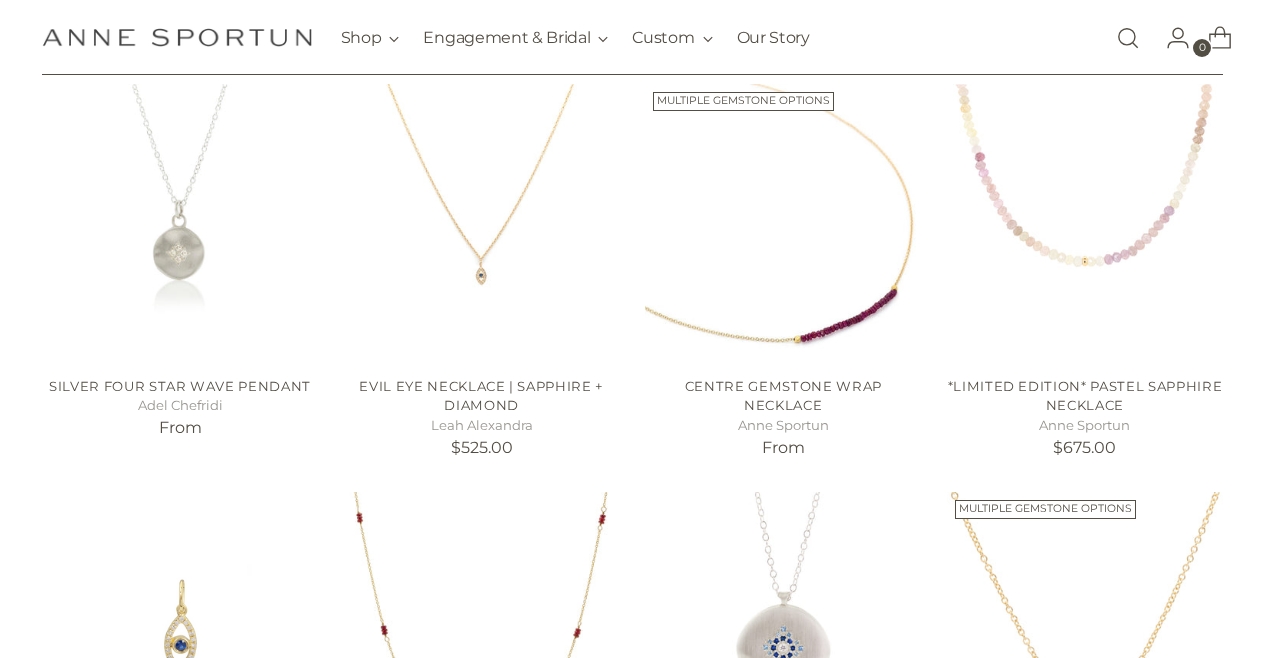 scroll, scrollTop: 406, scrollLeft: 0, axis: vertical 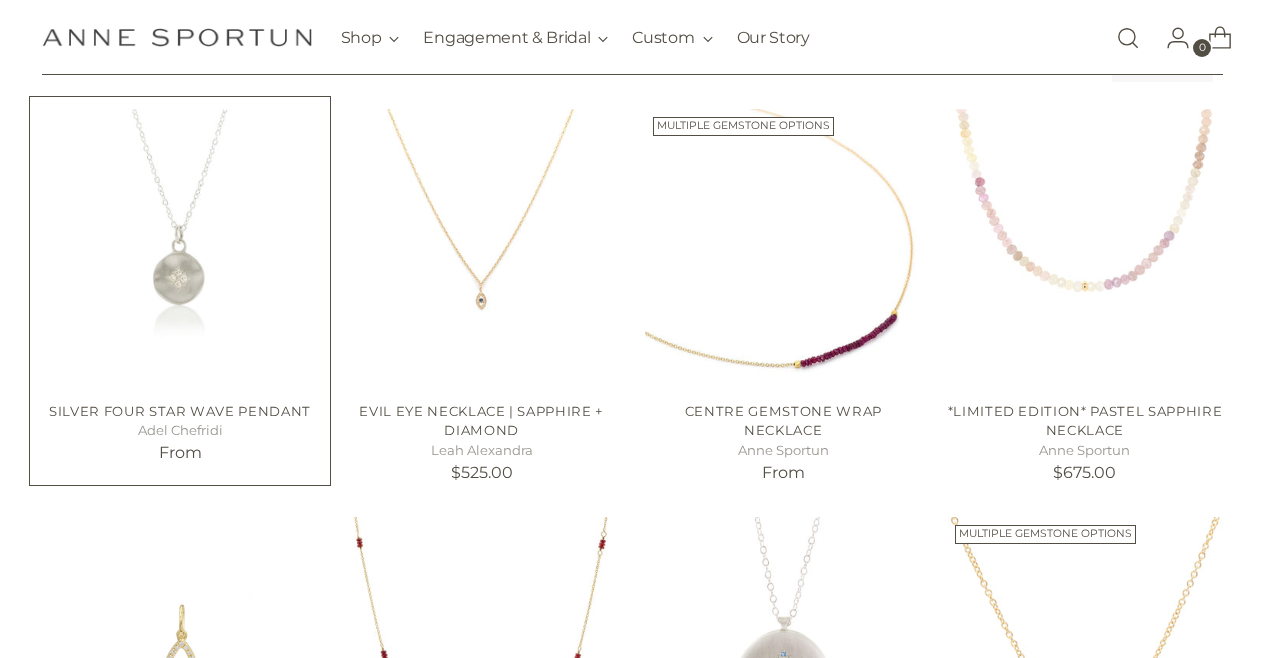 click at bounding box center (0, 0) 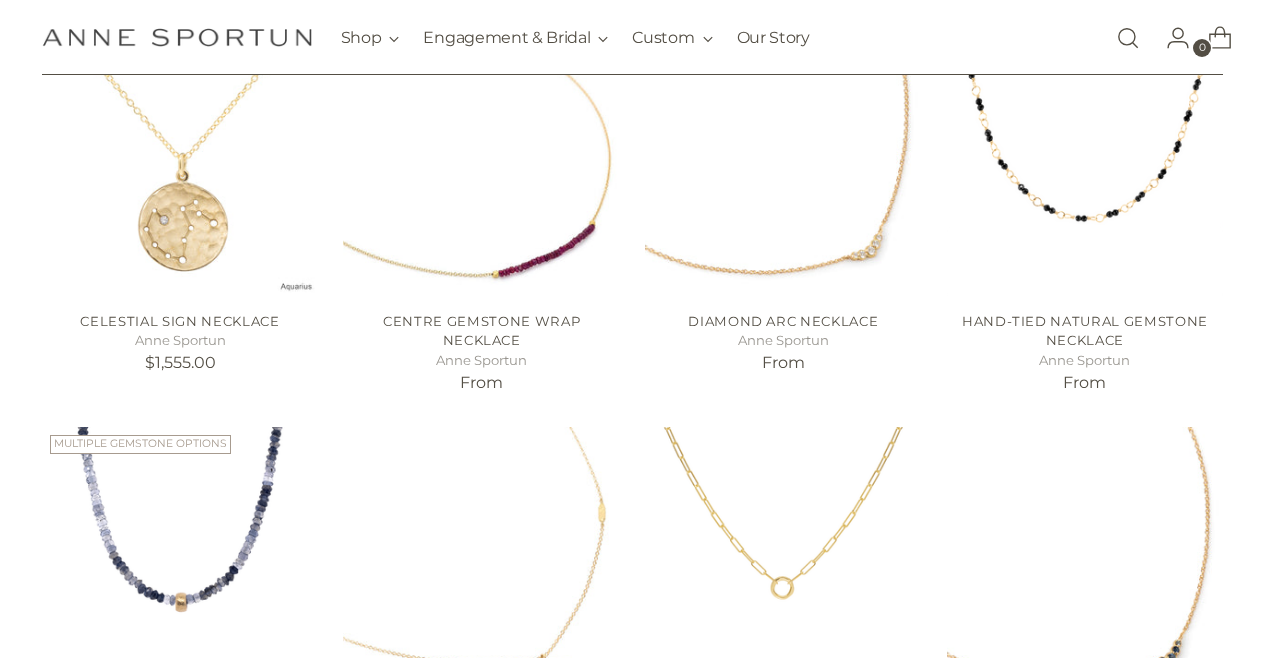 scroll, scrollTop: 300, scrollLeft: 0, axis: vertical 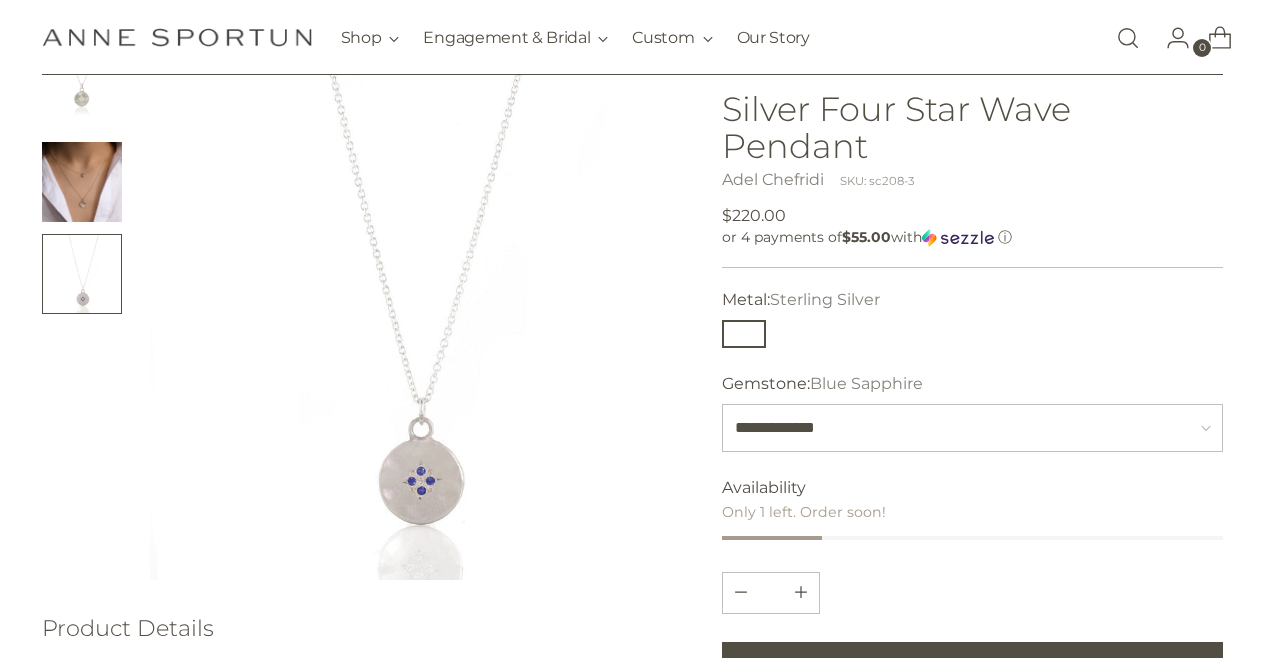 click at bounding box center (415, 315) 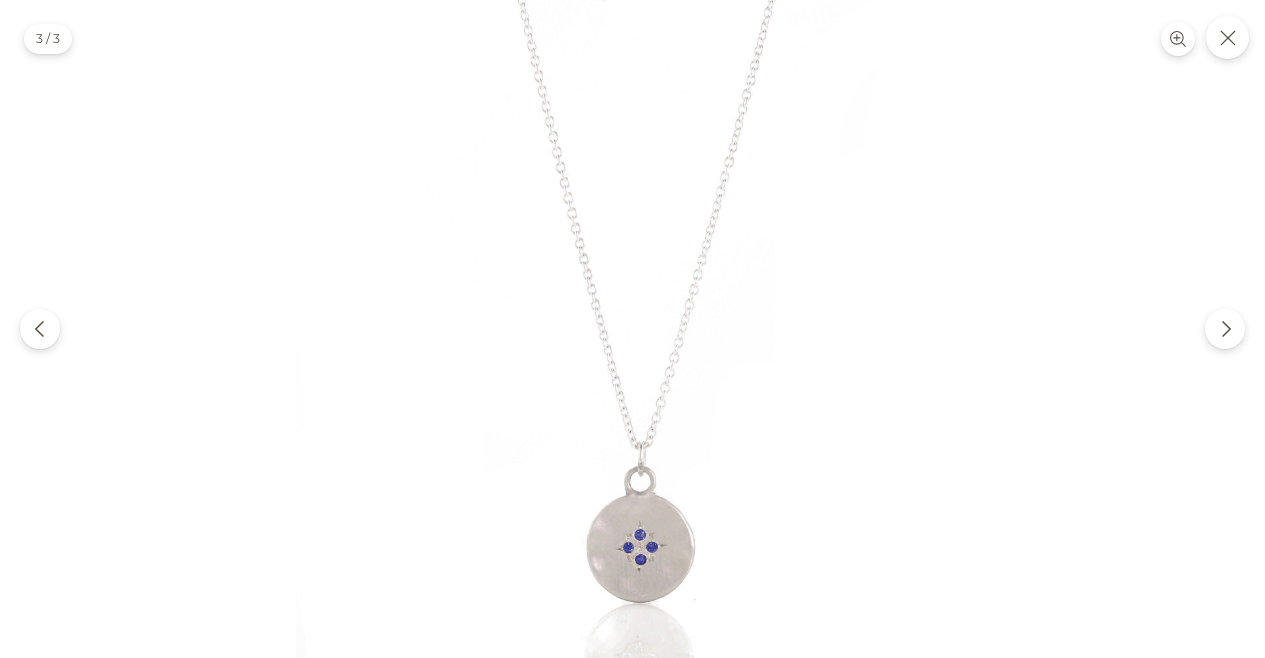 click at bounding box center [632, 336] 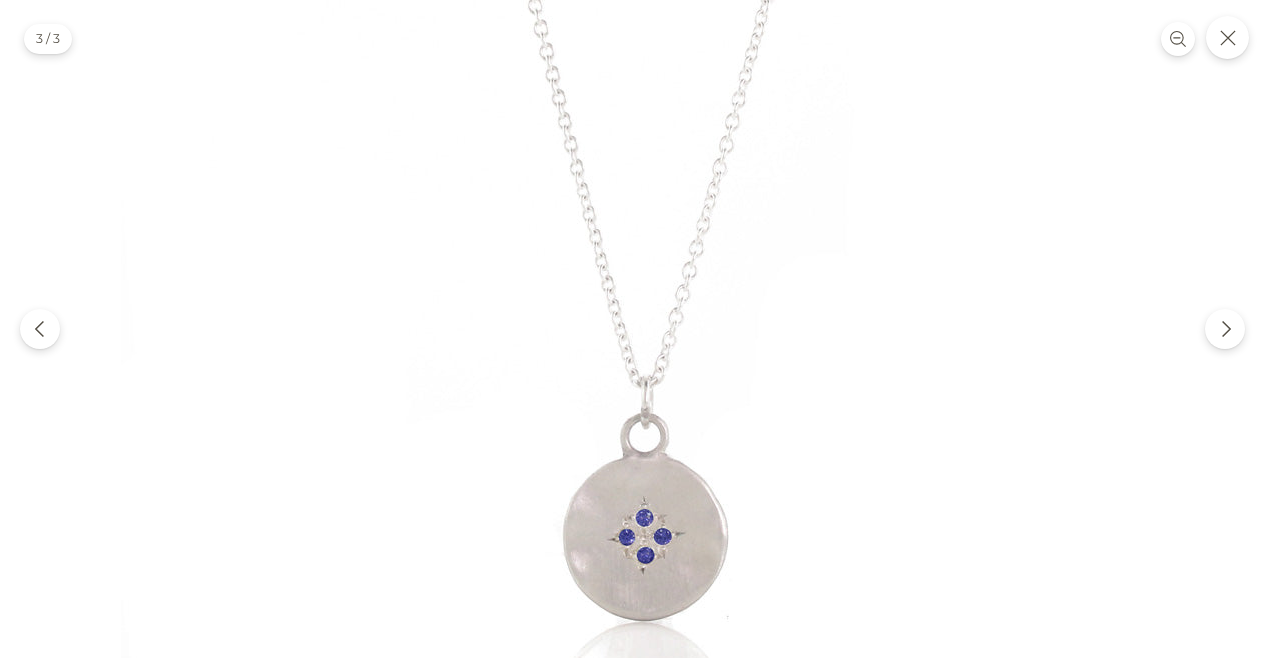 click at bounding box center [633, 216] 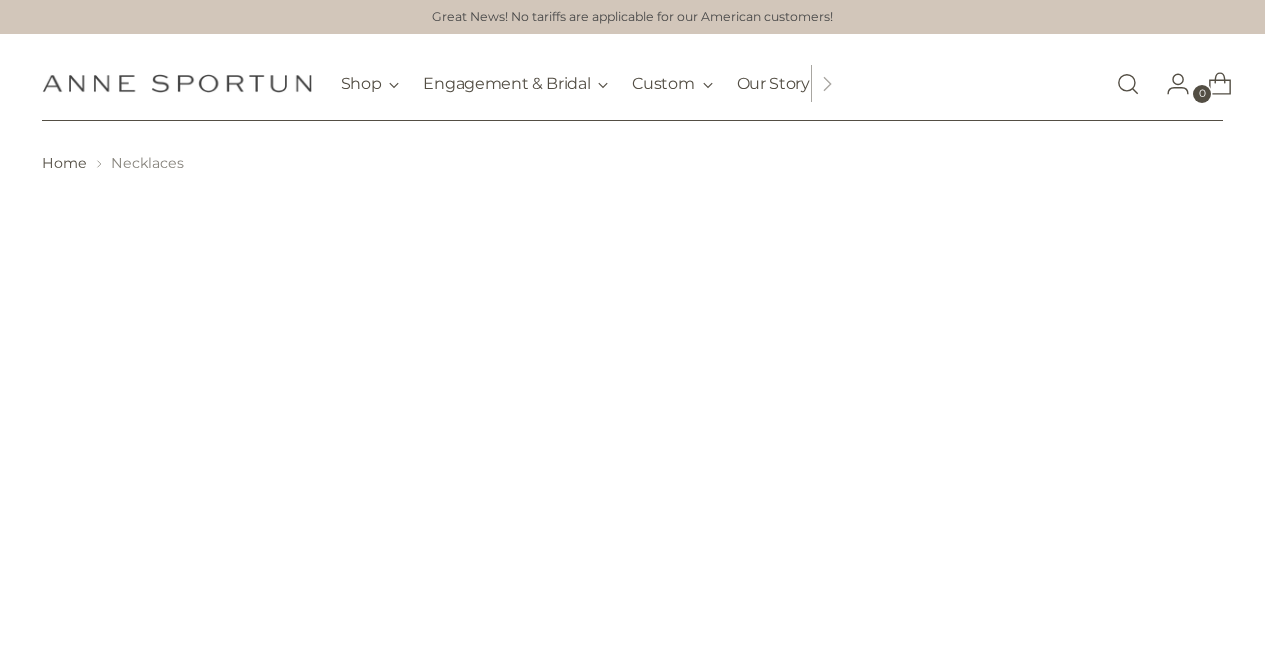 scroll, scrollTop: 25, scrollLeft: 0, axis: vertical 